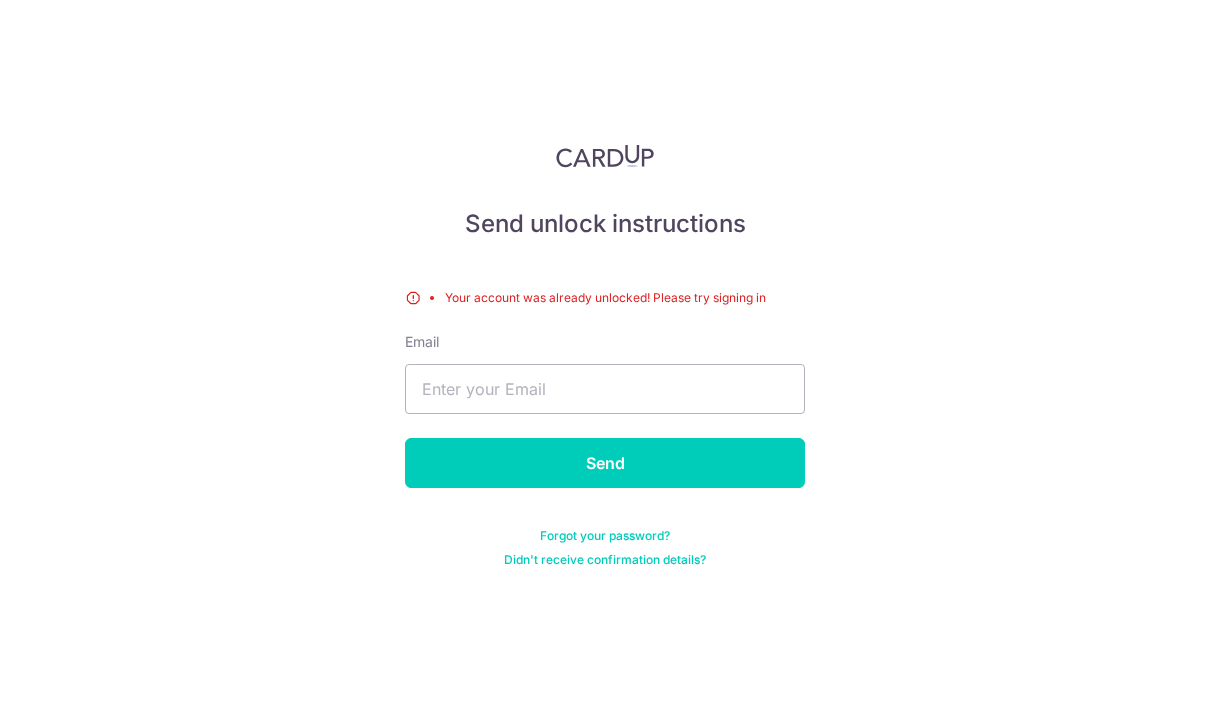 scroll, scrollTop: 67, scrollLeft: 0, axis: vertical 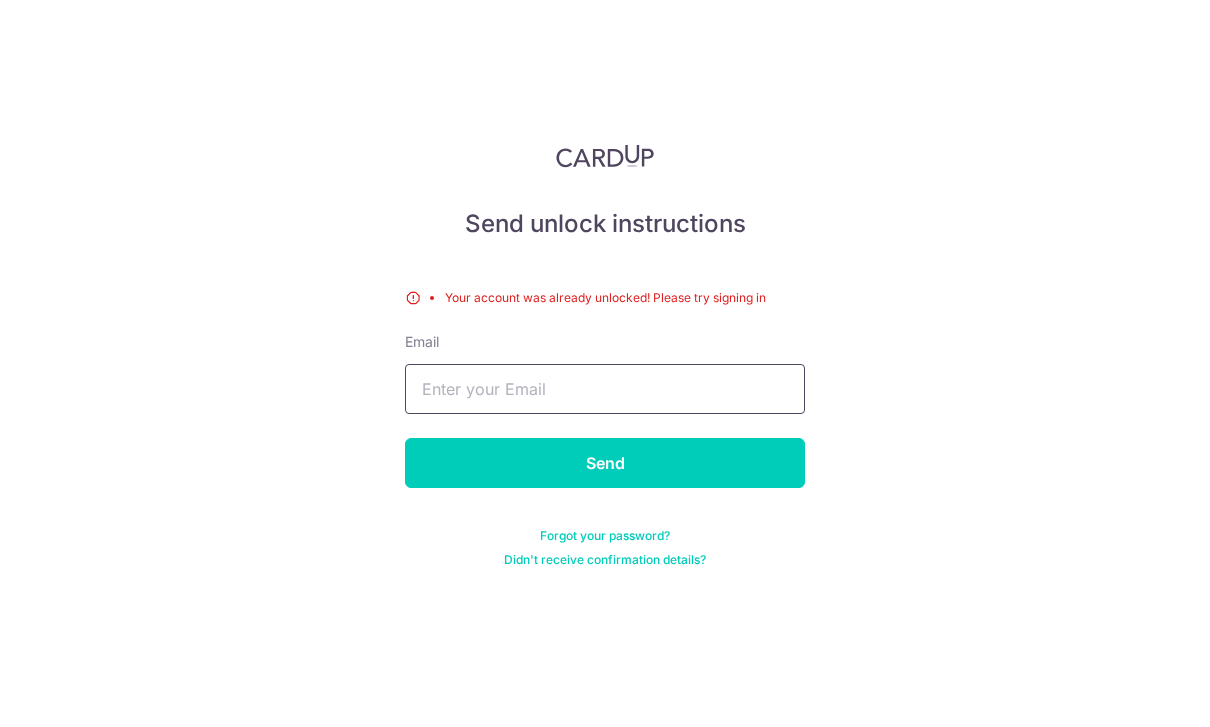 click at bounding box center (605, 389) 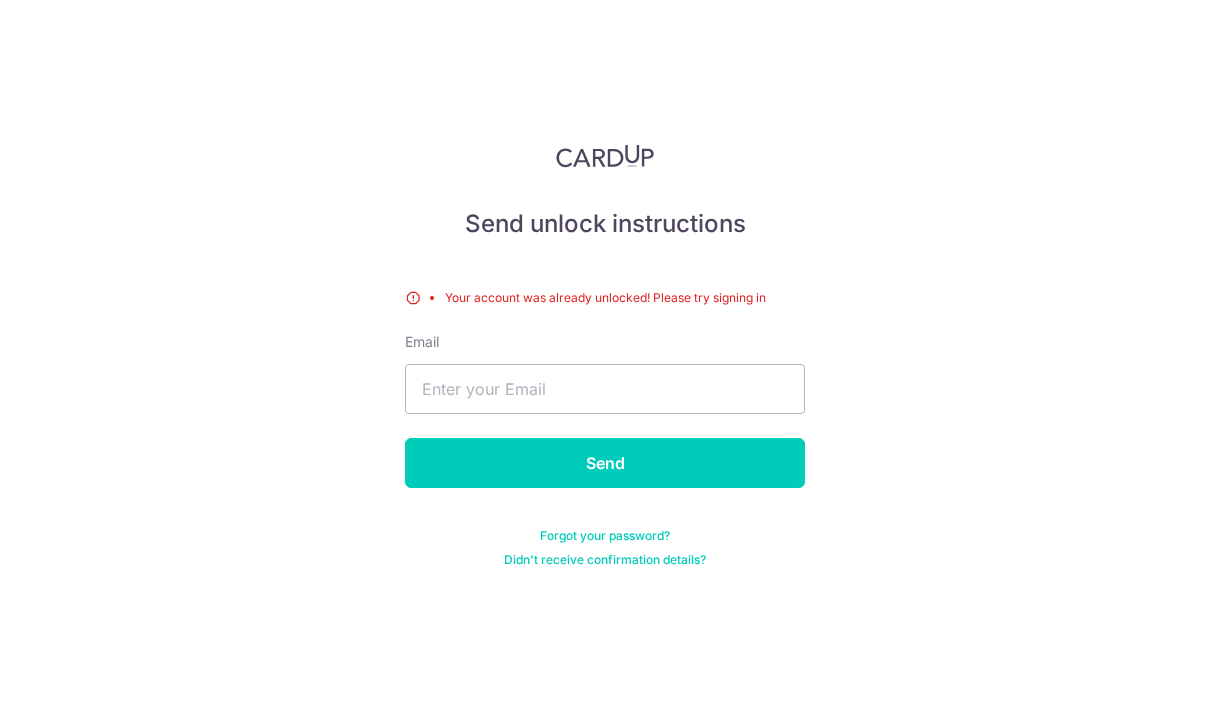 click on "Send unlock instructions
Your account was already unlocked! Please try signing in
Email
Send
Forgot your password?
Didn't receive confirmation details?" at bounding box center [605, 363] 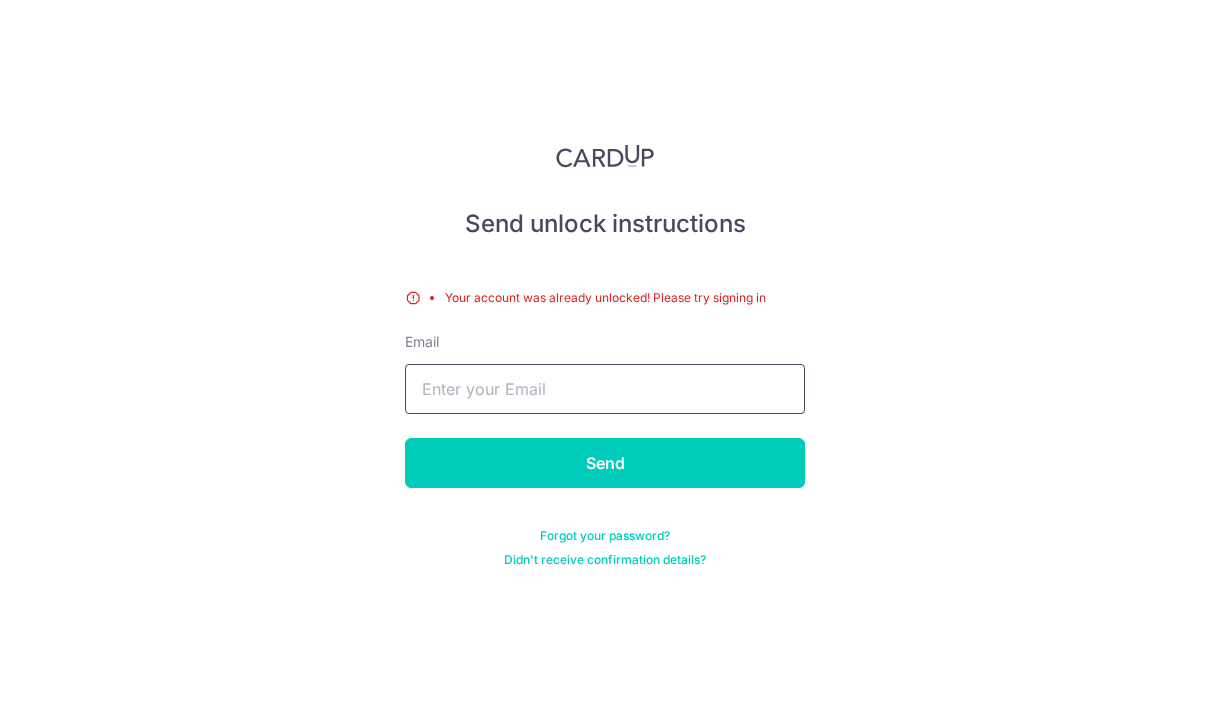 click at bounding box center [605, 389] 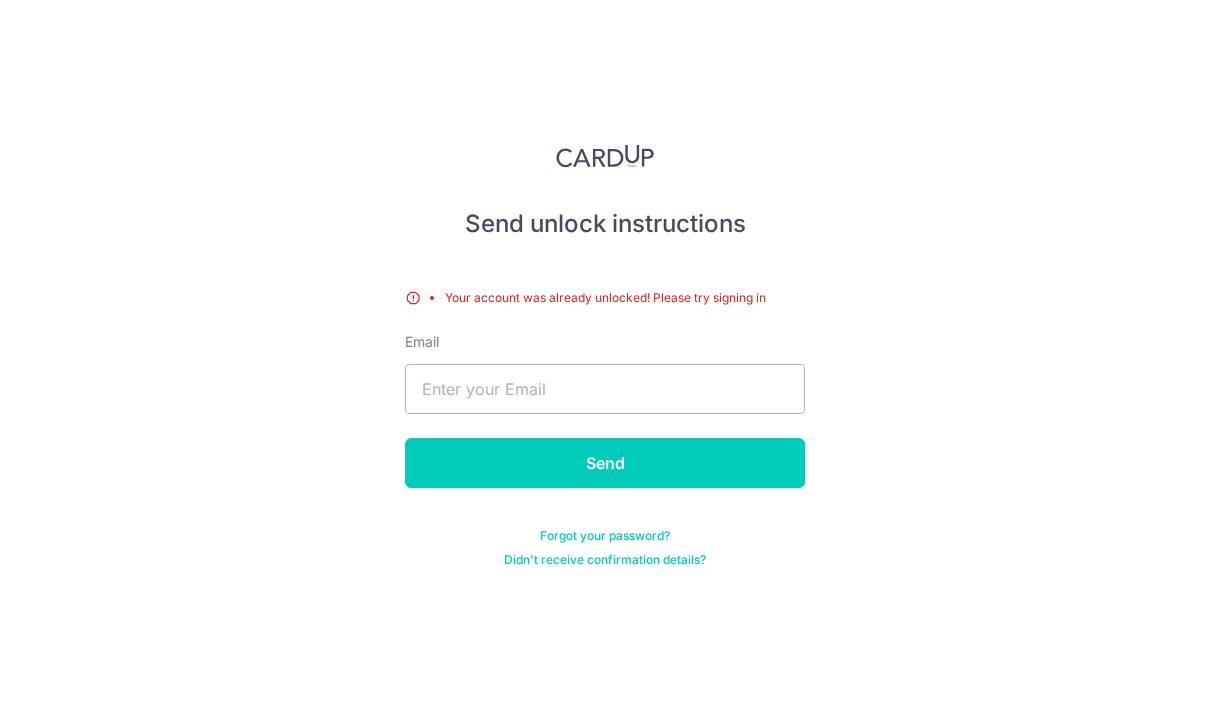 scroll, scrollTop: 67, scrollLeft: 0, axis: vertical 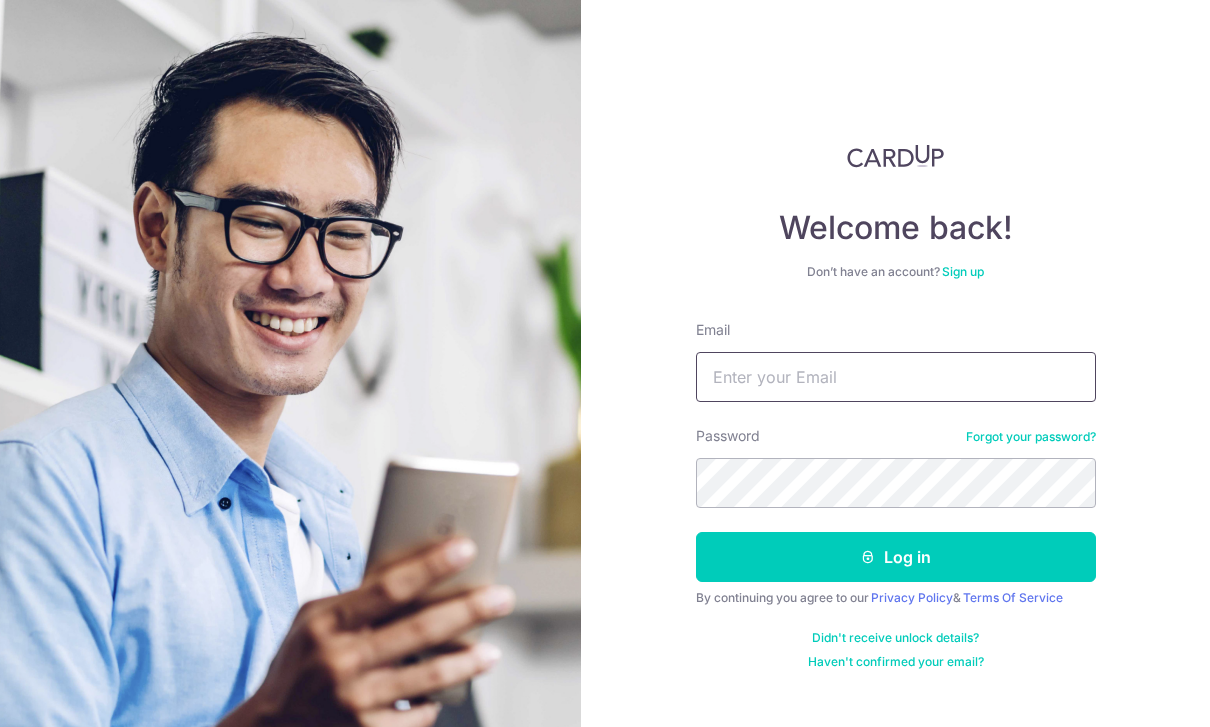 click on "Email" at bounding box center [896, 377] 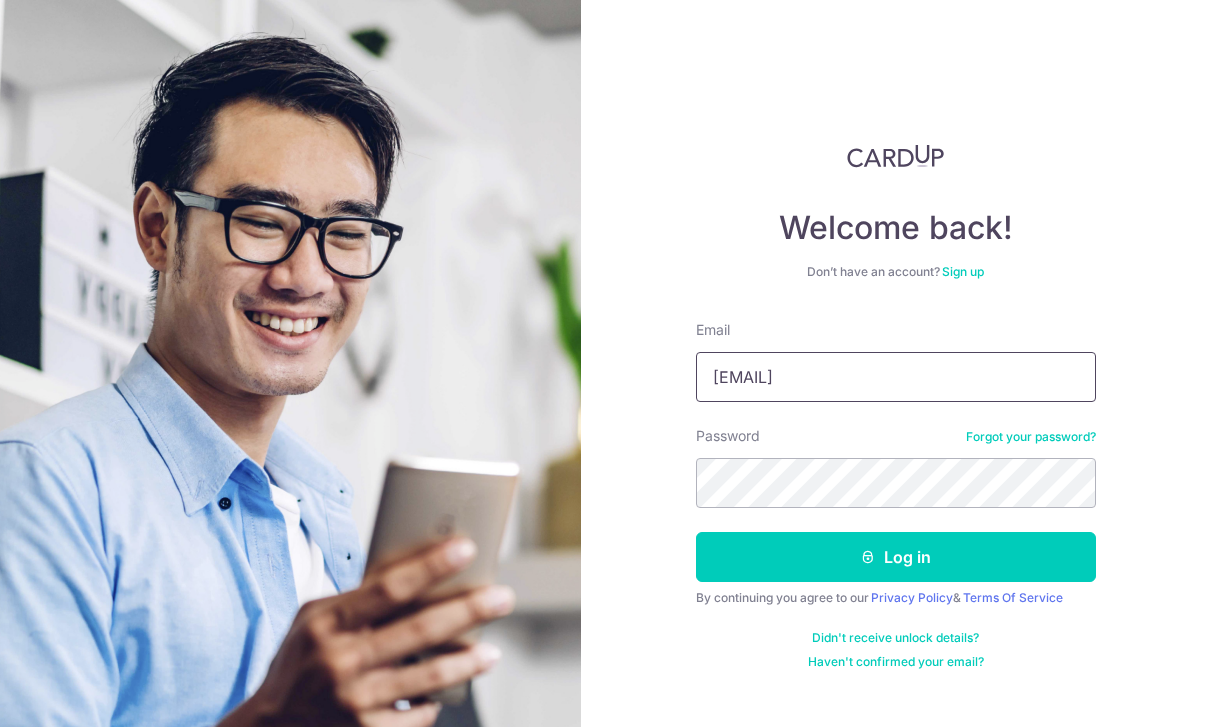 type on "[EMAIL]" 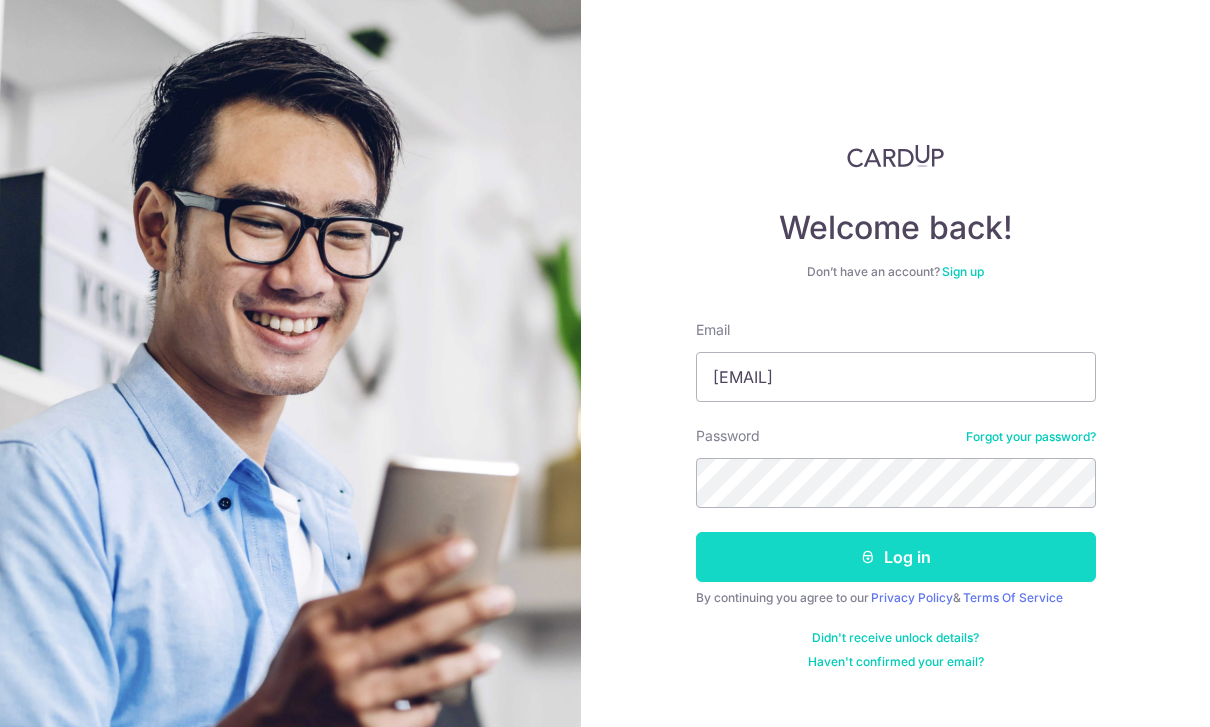 click on "Log in" at bounding box center (896, 557) 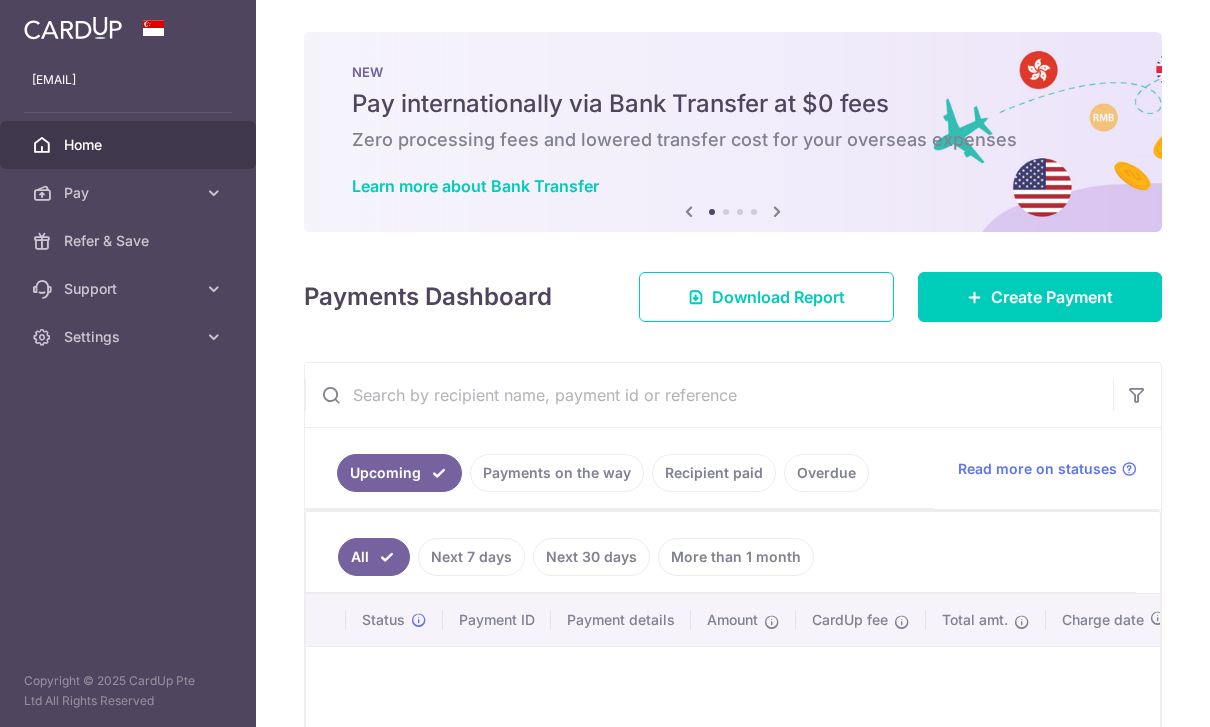 scroll, scrollTop: 0, scrollLeft: 0, axis: both 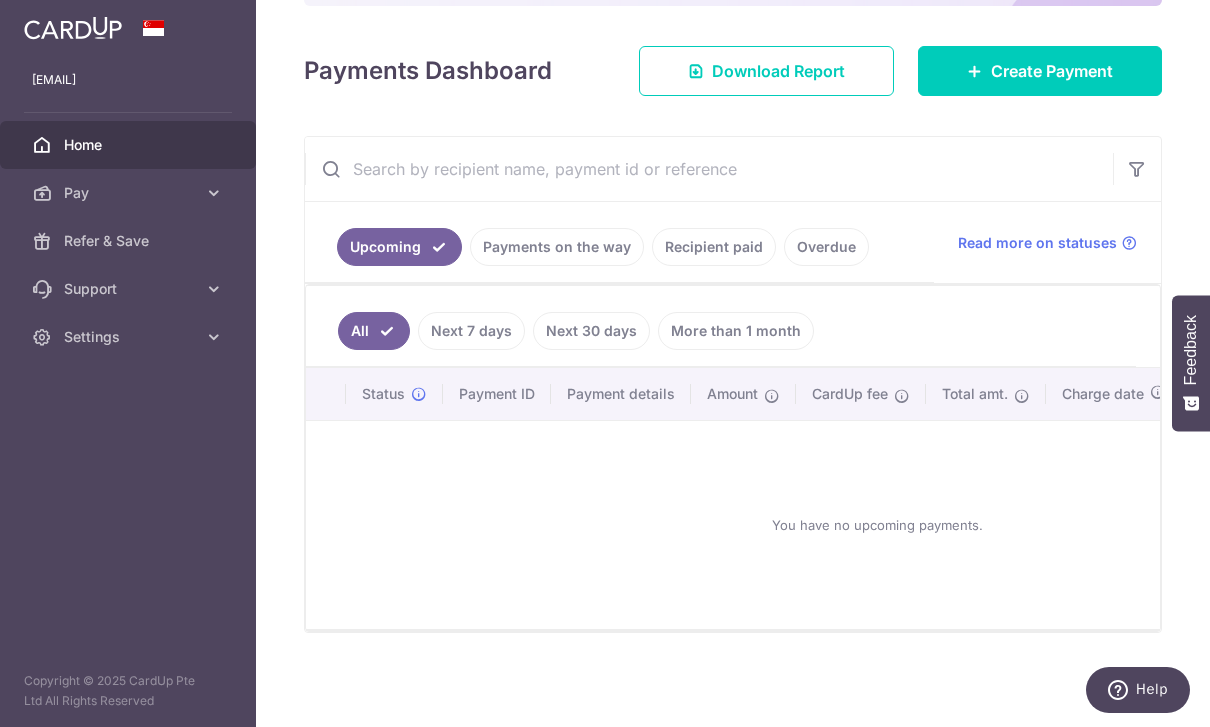 click on "Overdue" at bounding box center [826, 247] 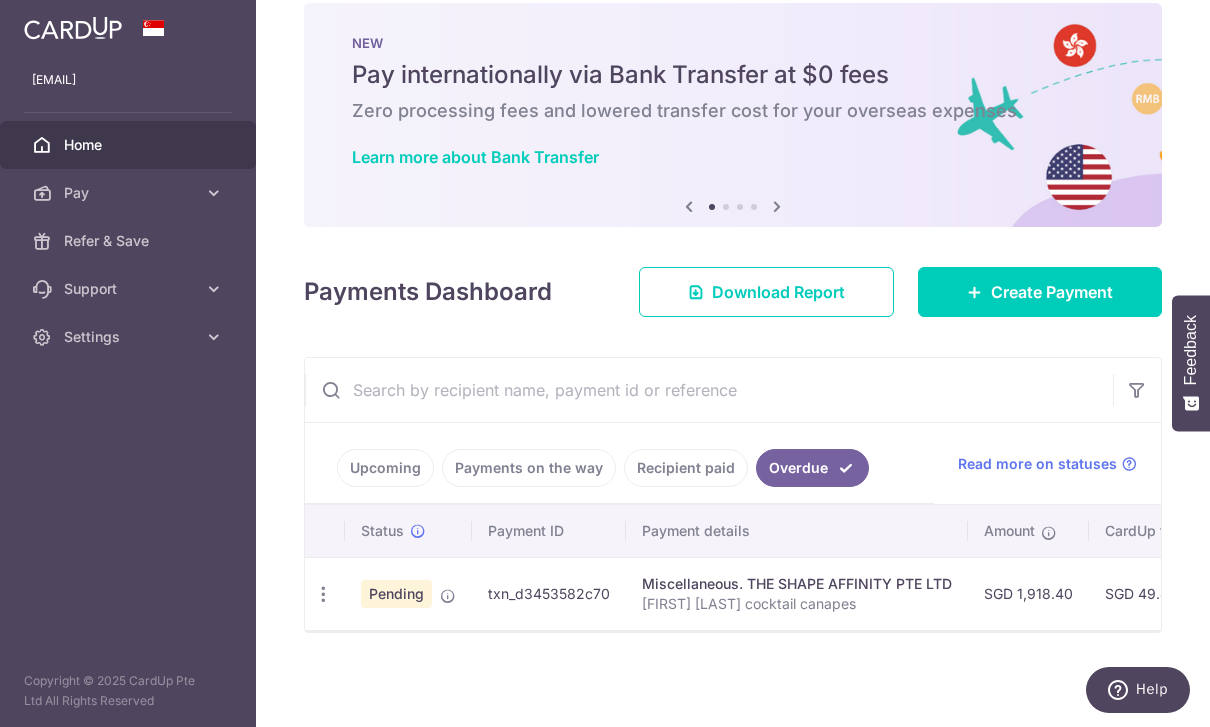 scroll, scrollTop: 43, scrollLeft: 0, axis: vertical 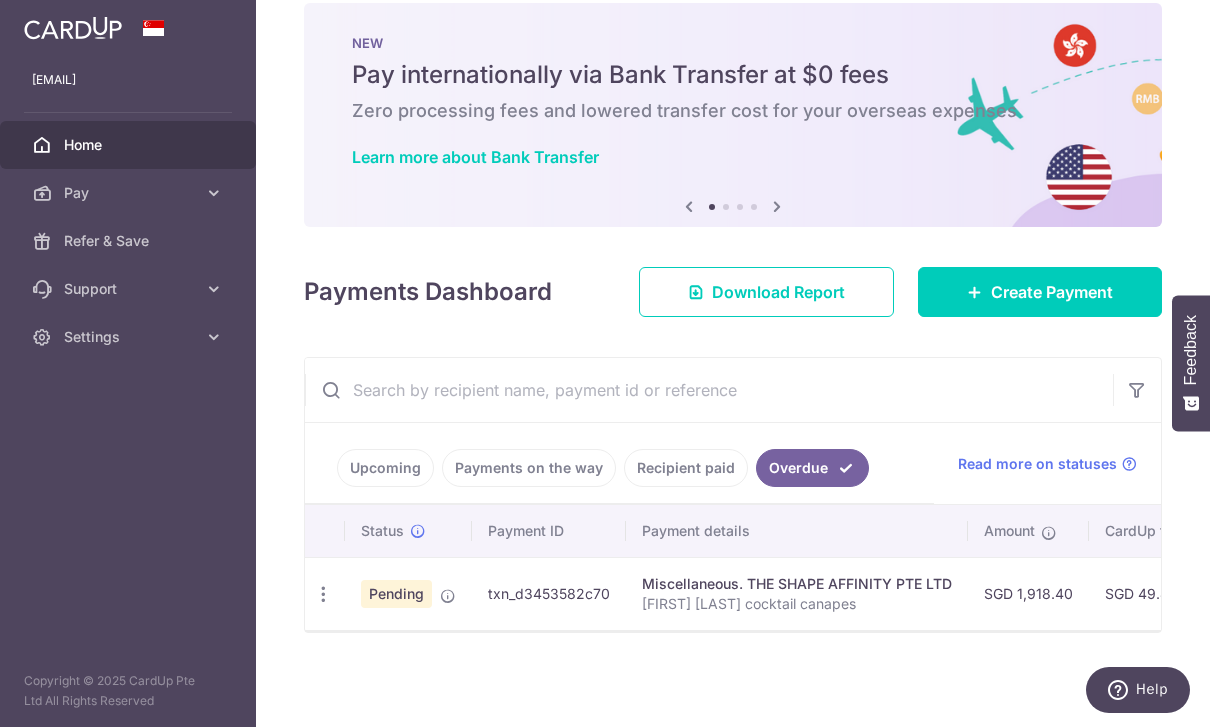 click on "Pending" at bounding box center (396, 594) 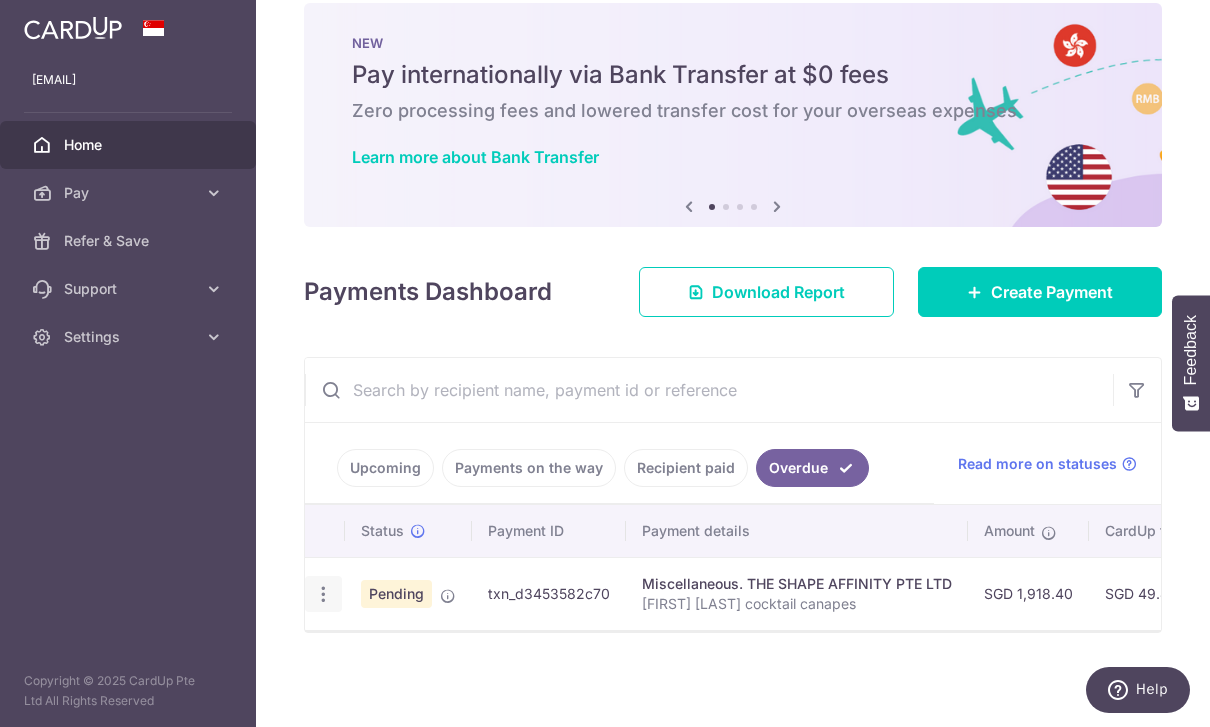 click at bounding box center [323, 594] 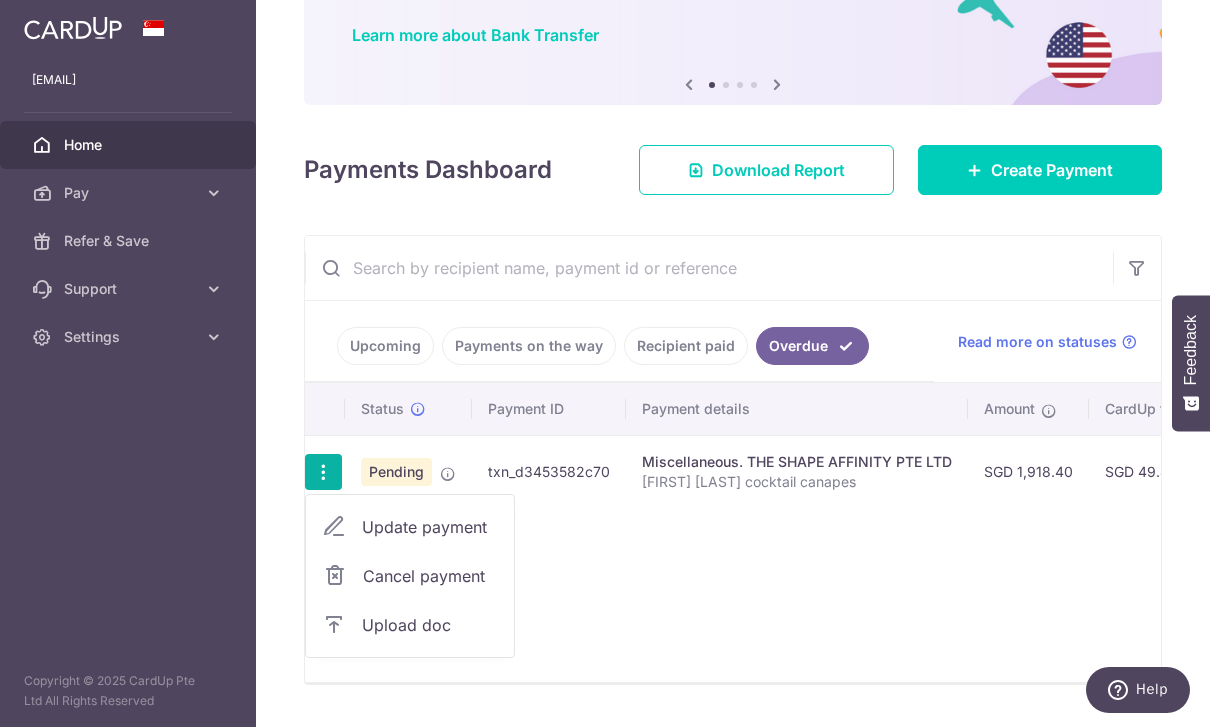 scroll, scrollTop: 176, scrollLeft: 0, axis: vertical 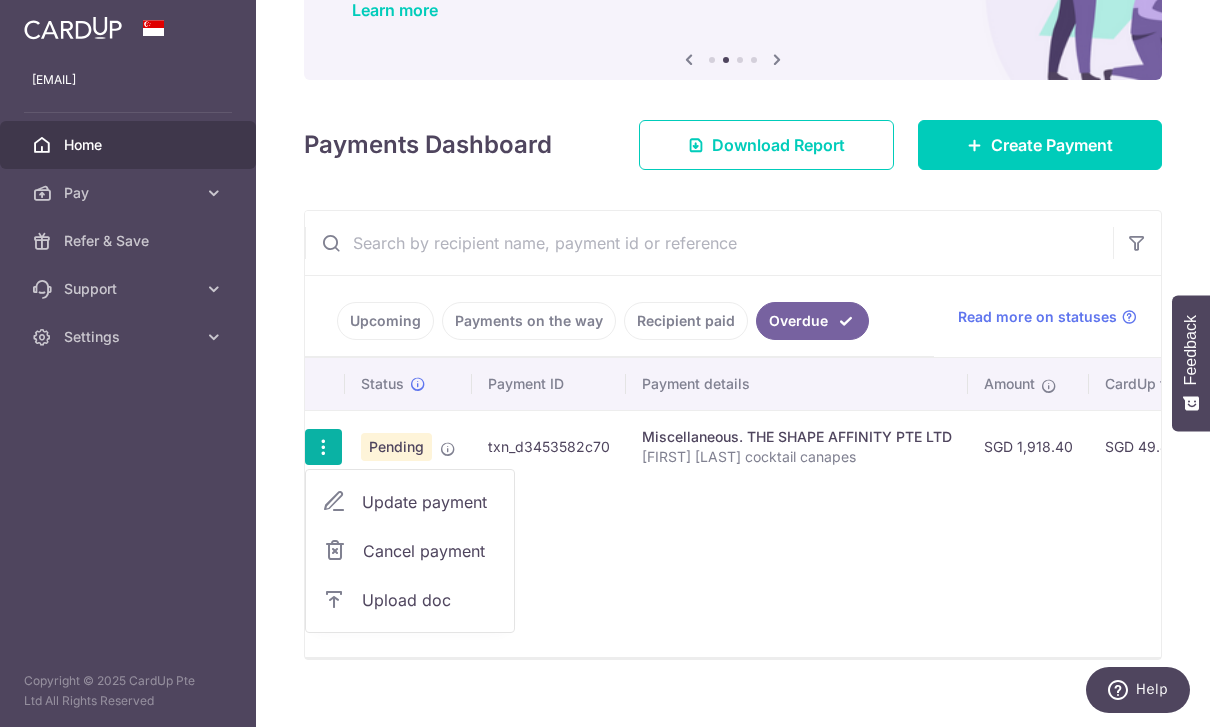 click on "Upload doc" at bounding box center (430, 600) 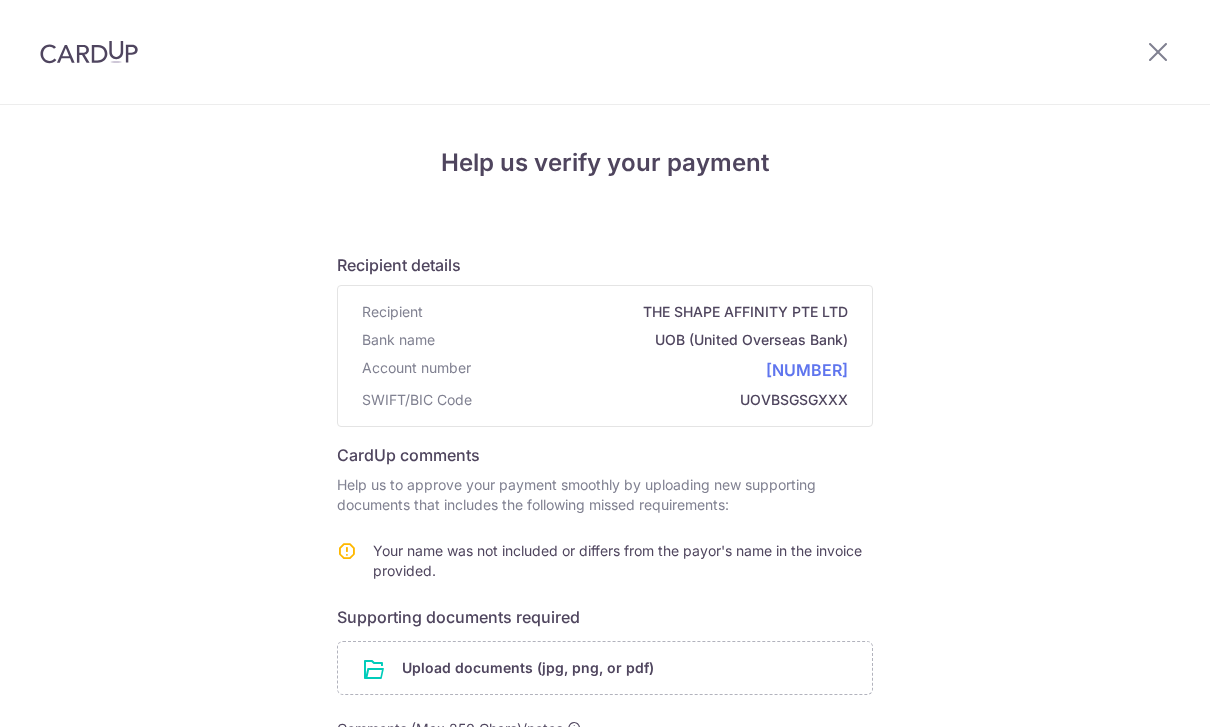 scroll, scrollTop: 0, scrollLeft: 0, axis: both 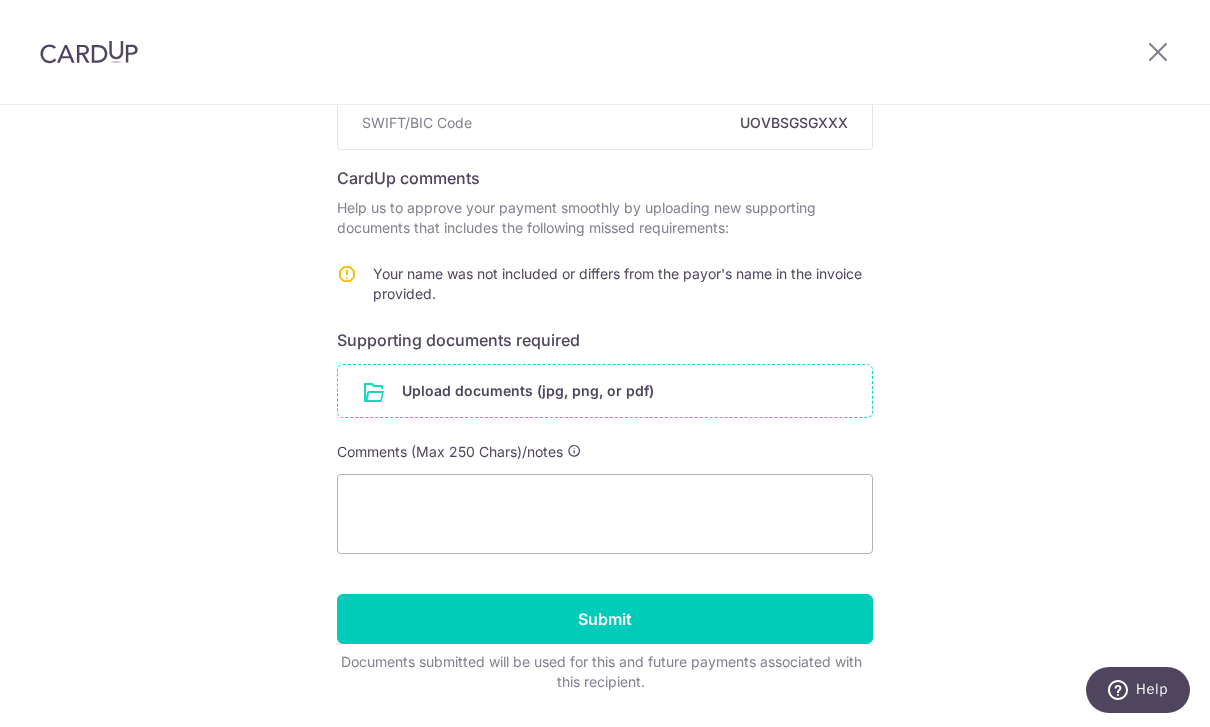click at bounding box center [605, 391] 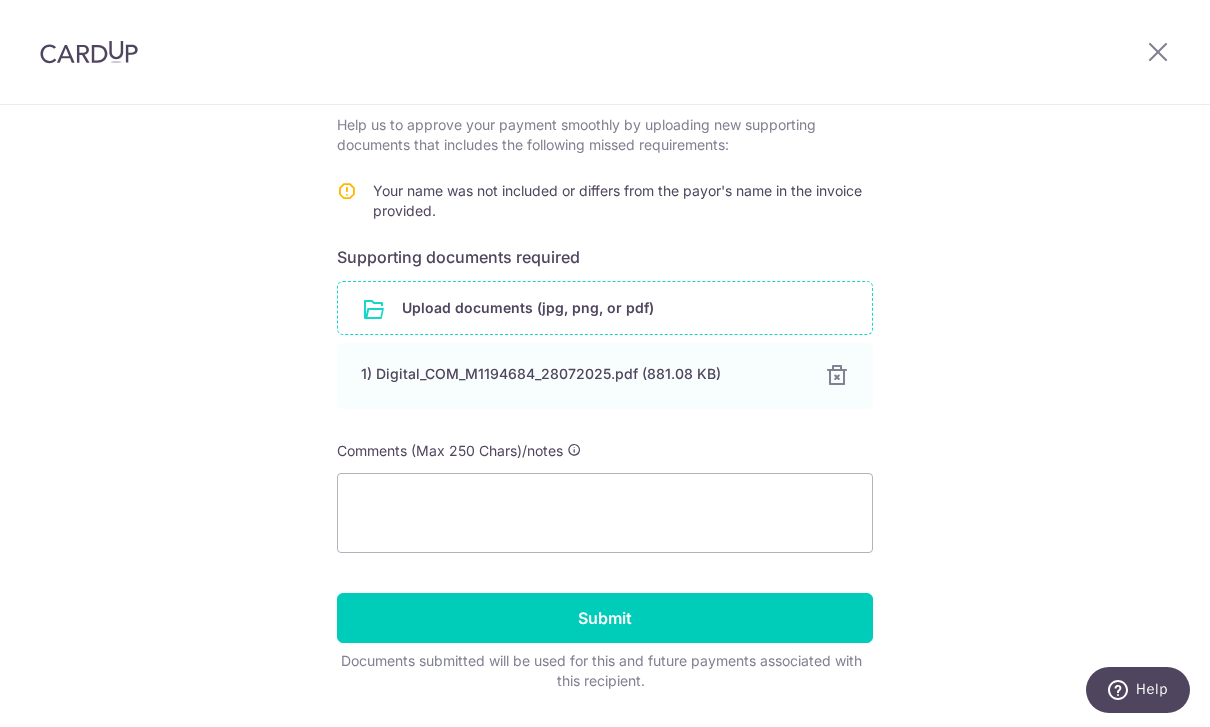 scroll, scrollTop: 359, scrollLeft: 0, axis: vertical 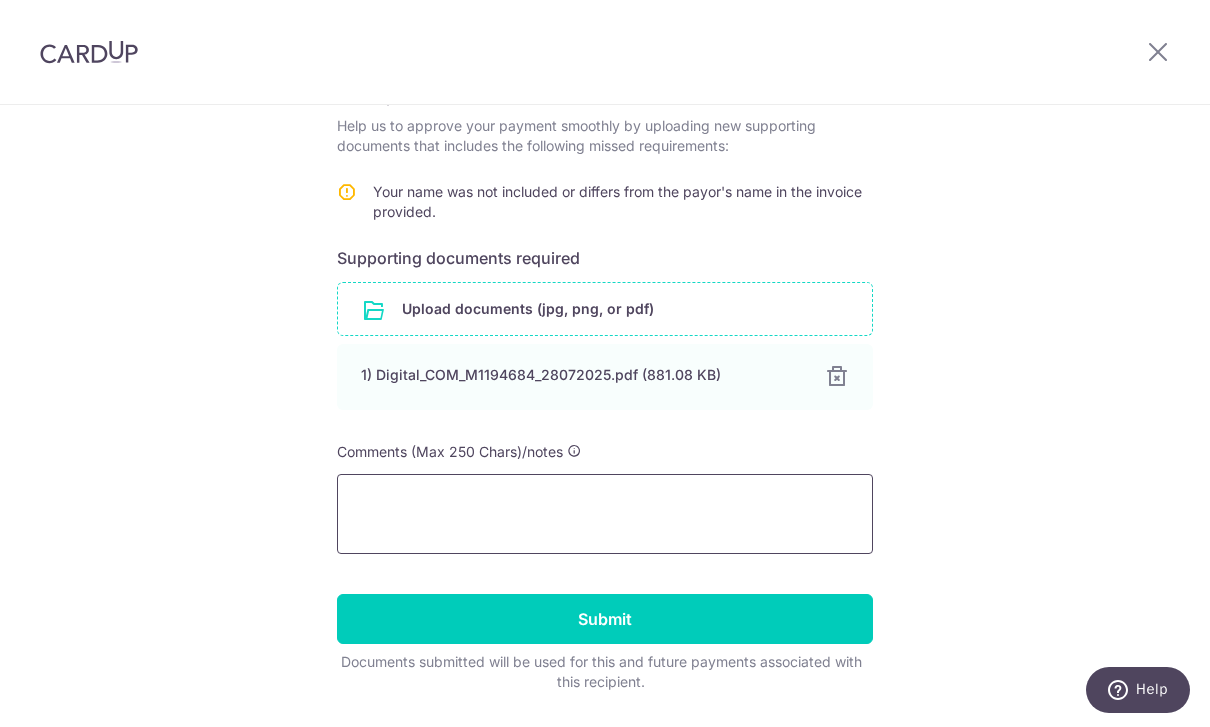 click at bounding box center (605, 514) 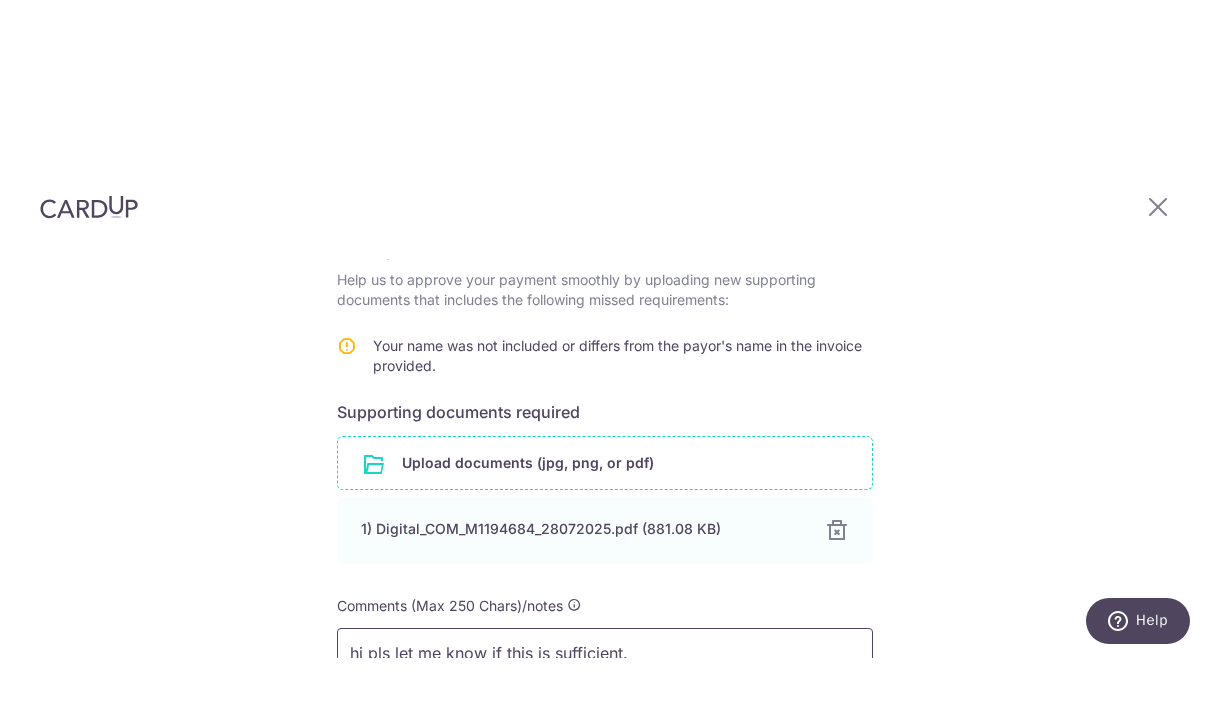 scroll, scrollTop: 67, scrollLeft: 0, axis: vertical 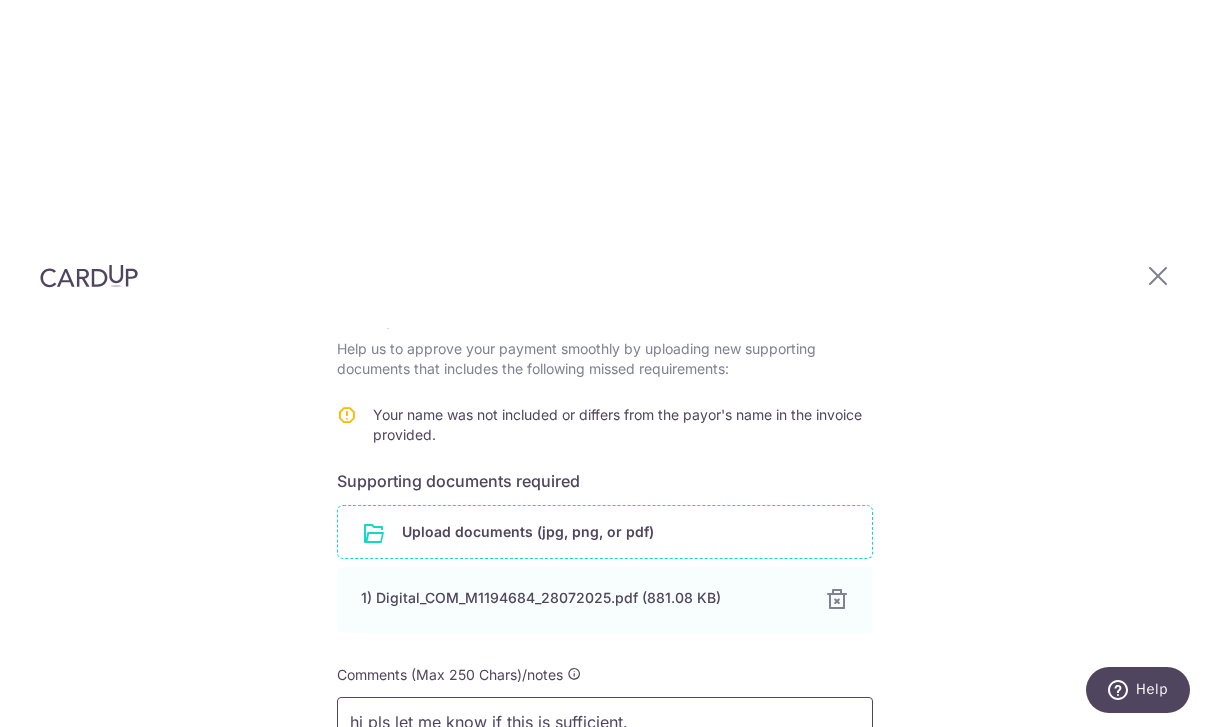 click on "hi pls let me know if this is sufficient." at bounding box center [605, 737] 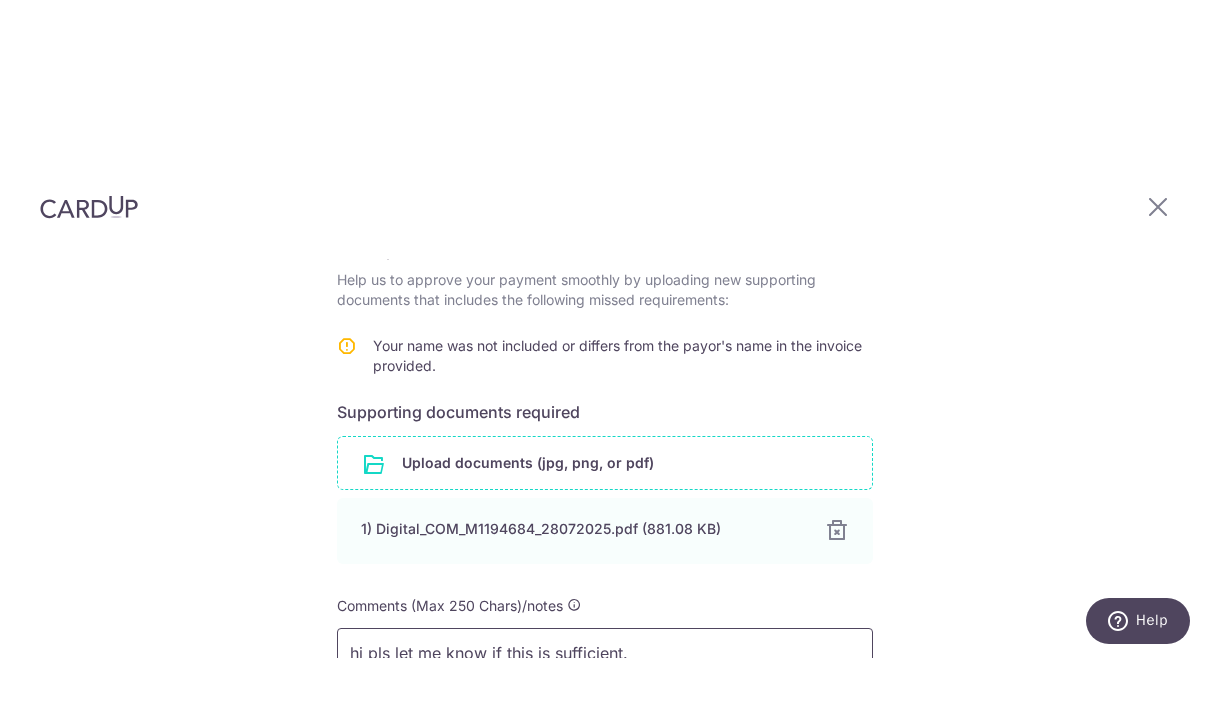 type on "hi pls let me know if this is sufficient." 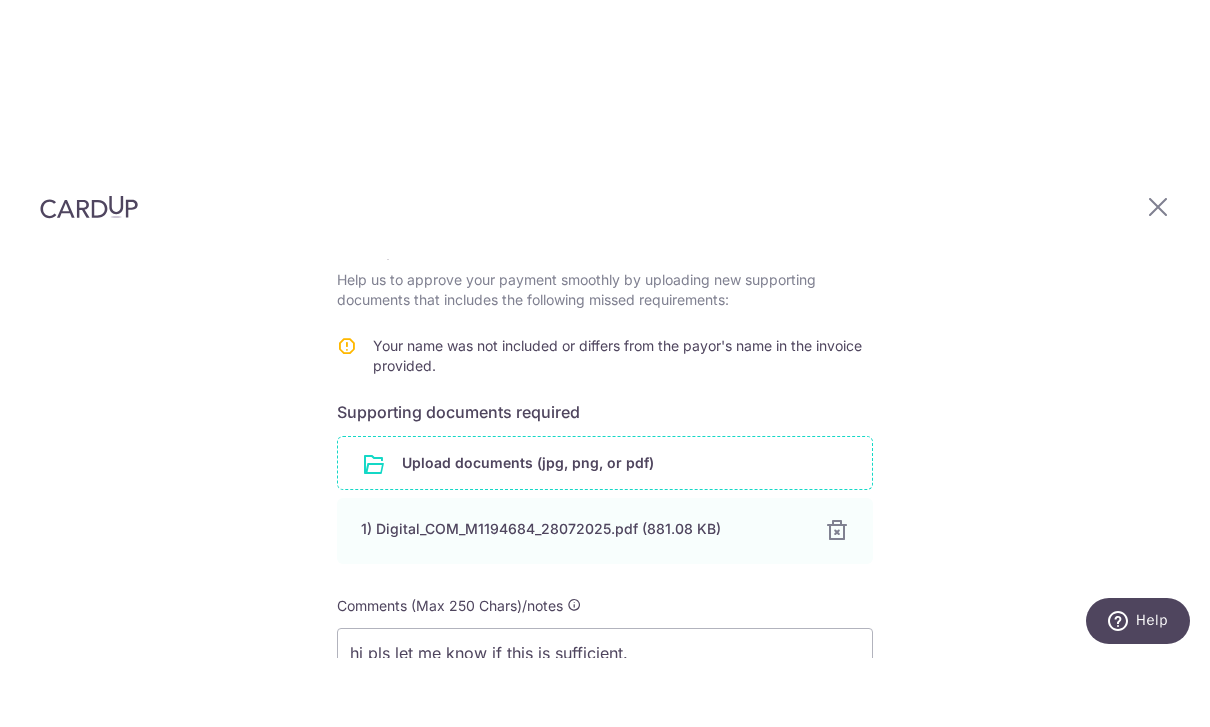 click 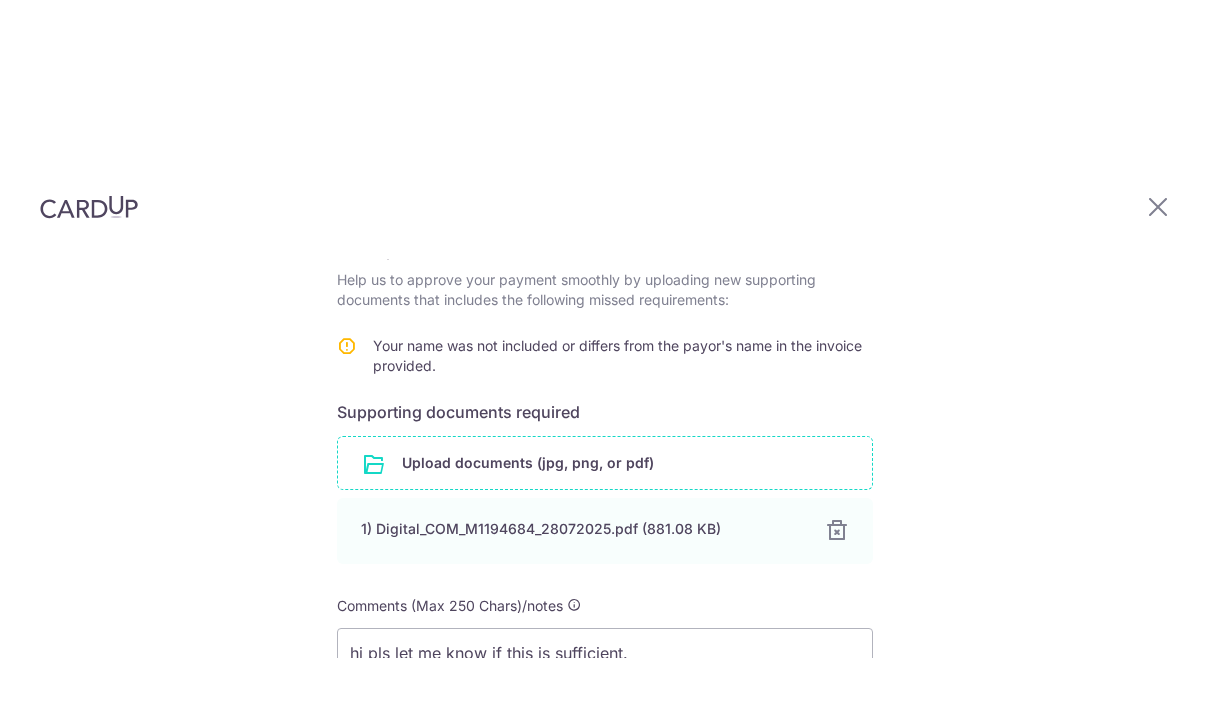 scroll, scrollTop: 0, scrollLeft: 0, axis: both 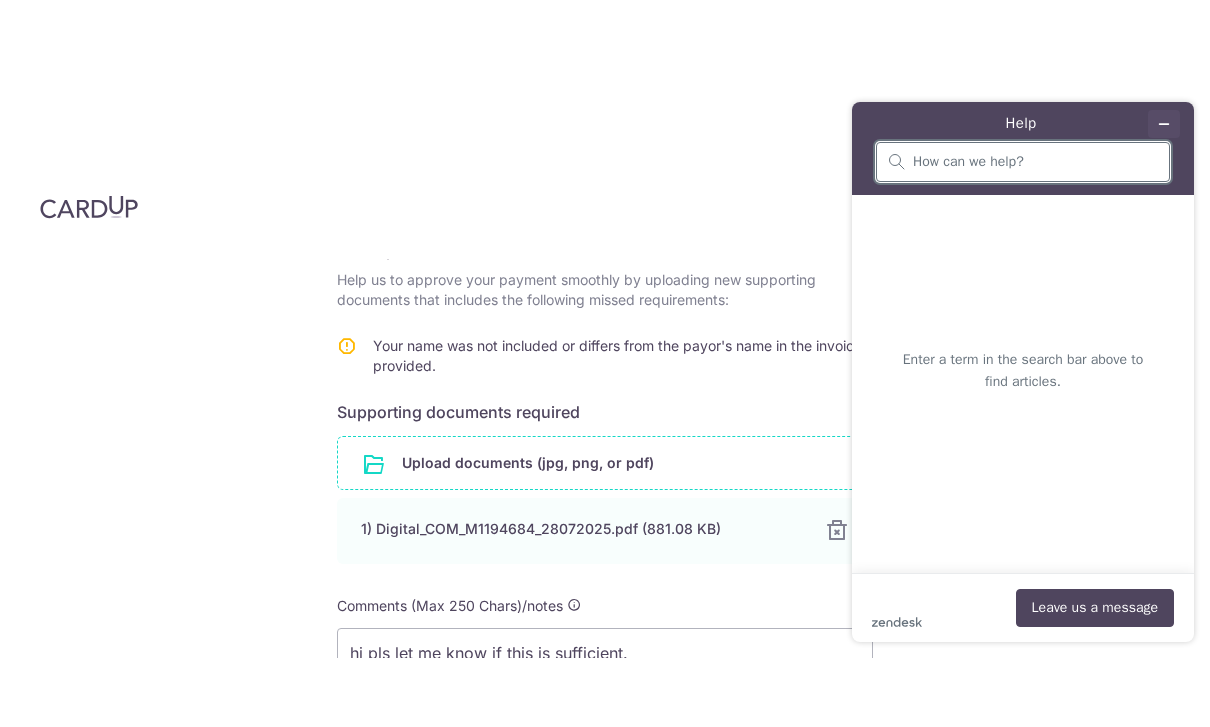 click 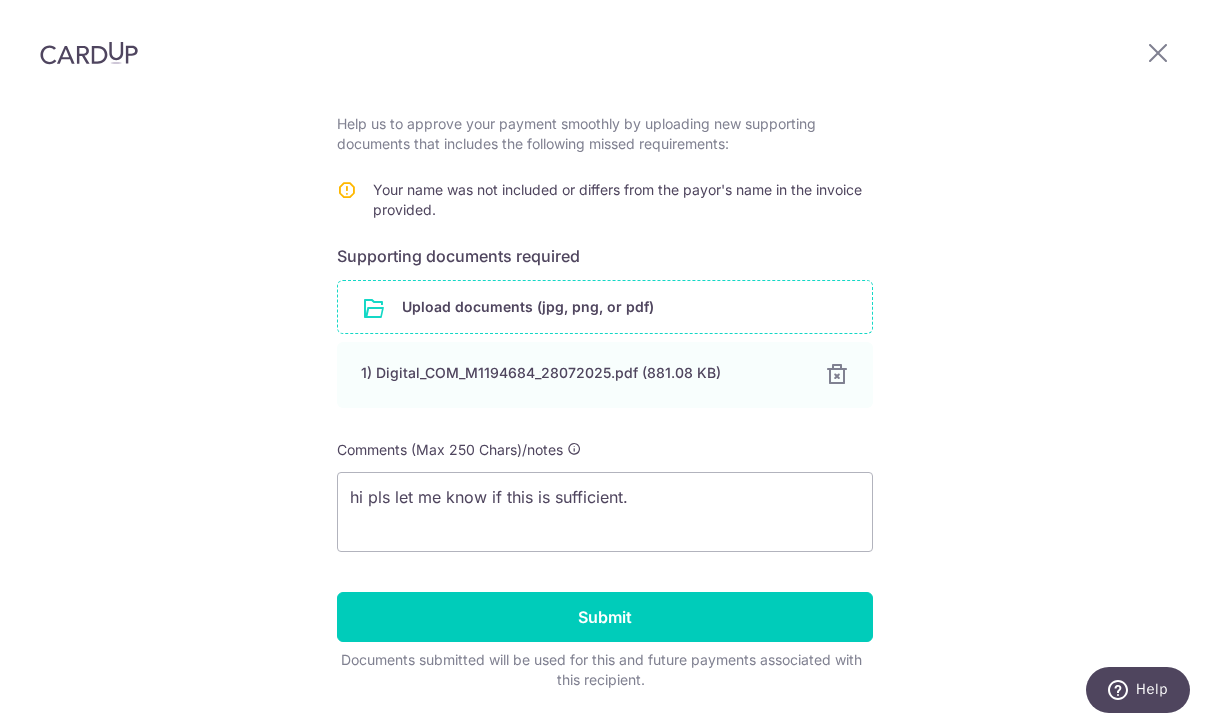 scroll, scrollTop: 359, scrollLeft: 0, axis: vertical 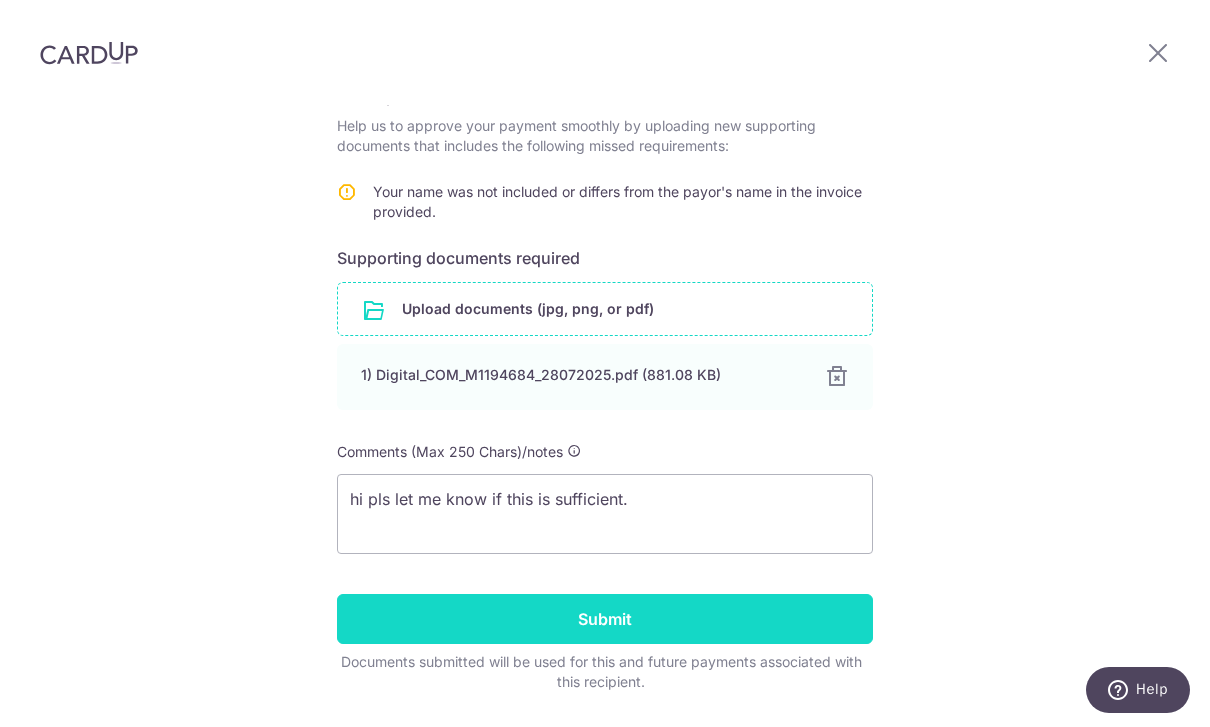 click on "Submit" at bounding box center [605, 619] 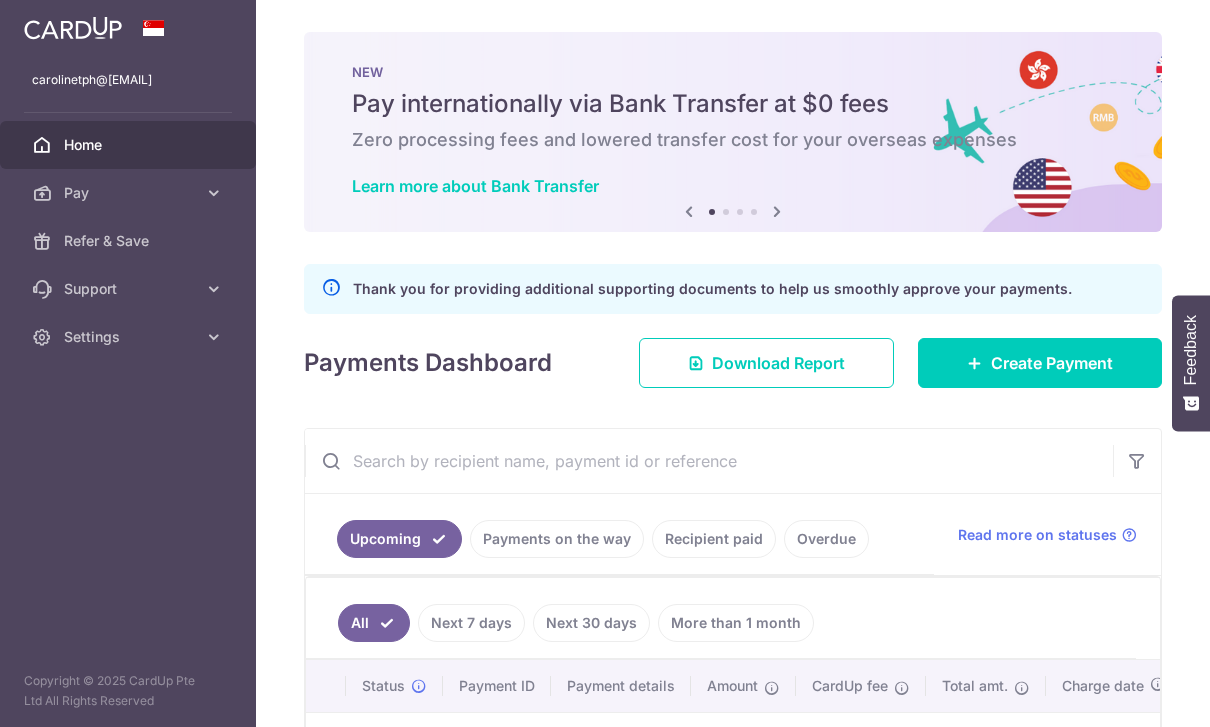 scroll, scrollTop: 0, scrollLeft: 0, axis: both 